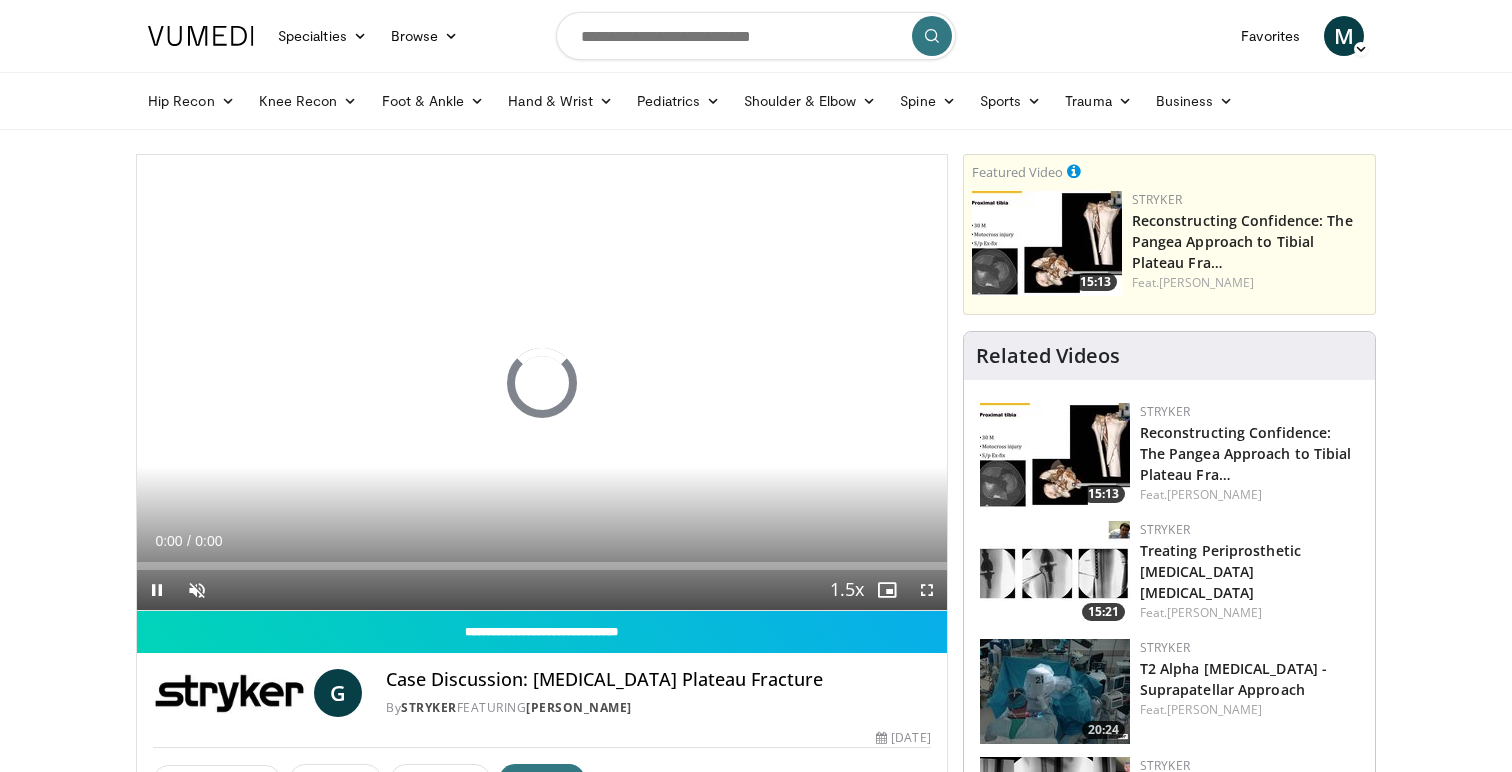 scroll, scrollTop: 0, scrollLeft: 0, axis: both 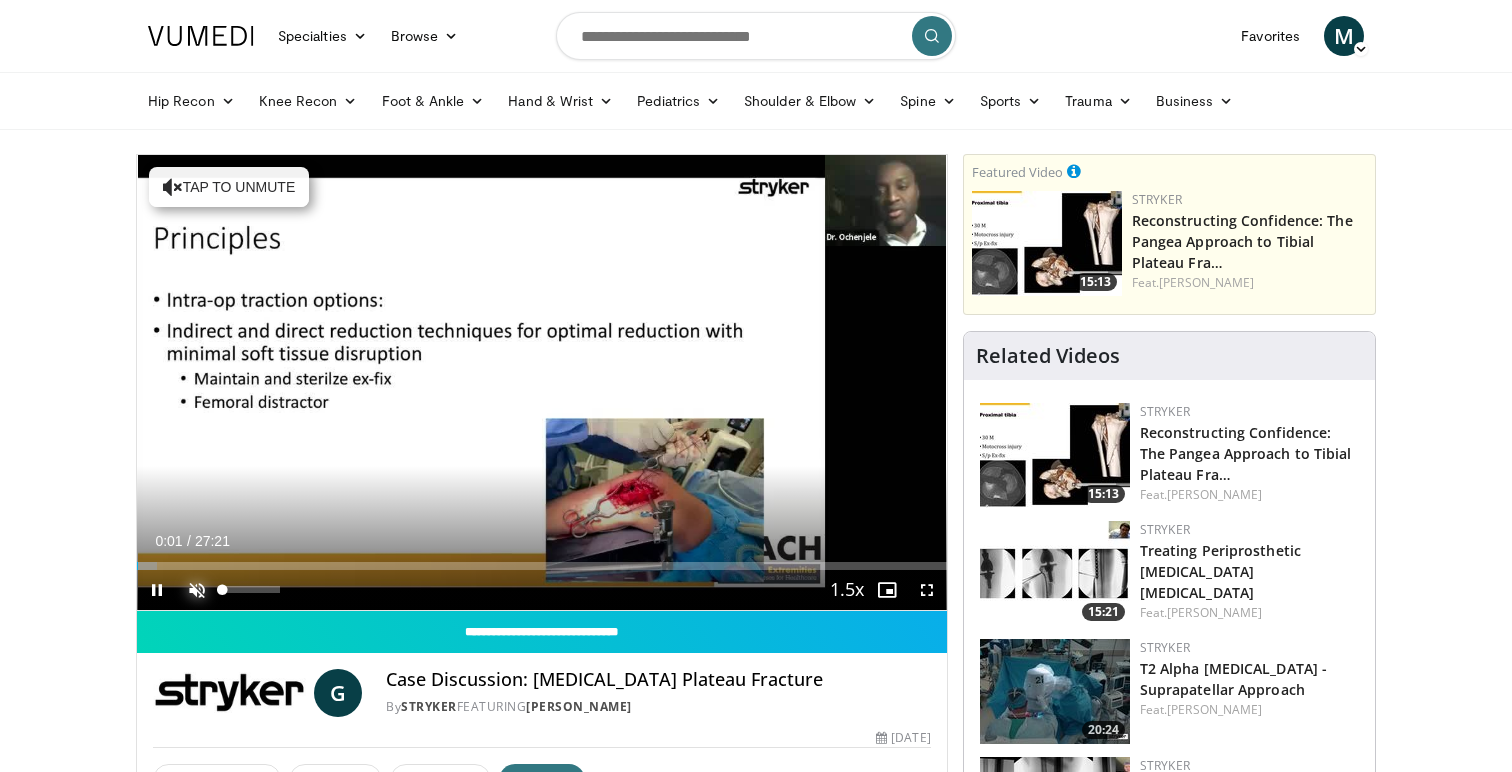 click at bounding box center [197, 590] 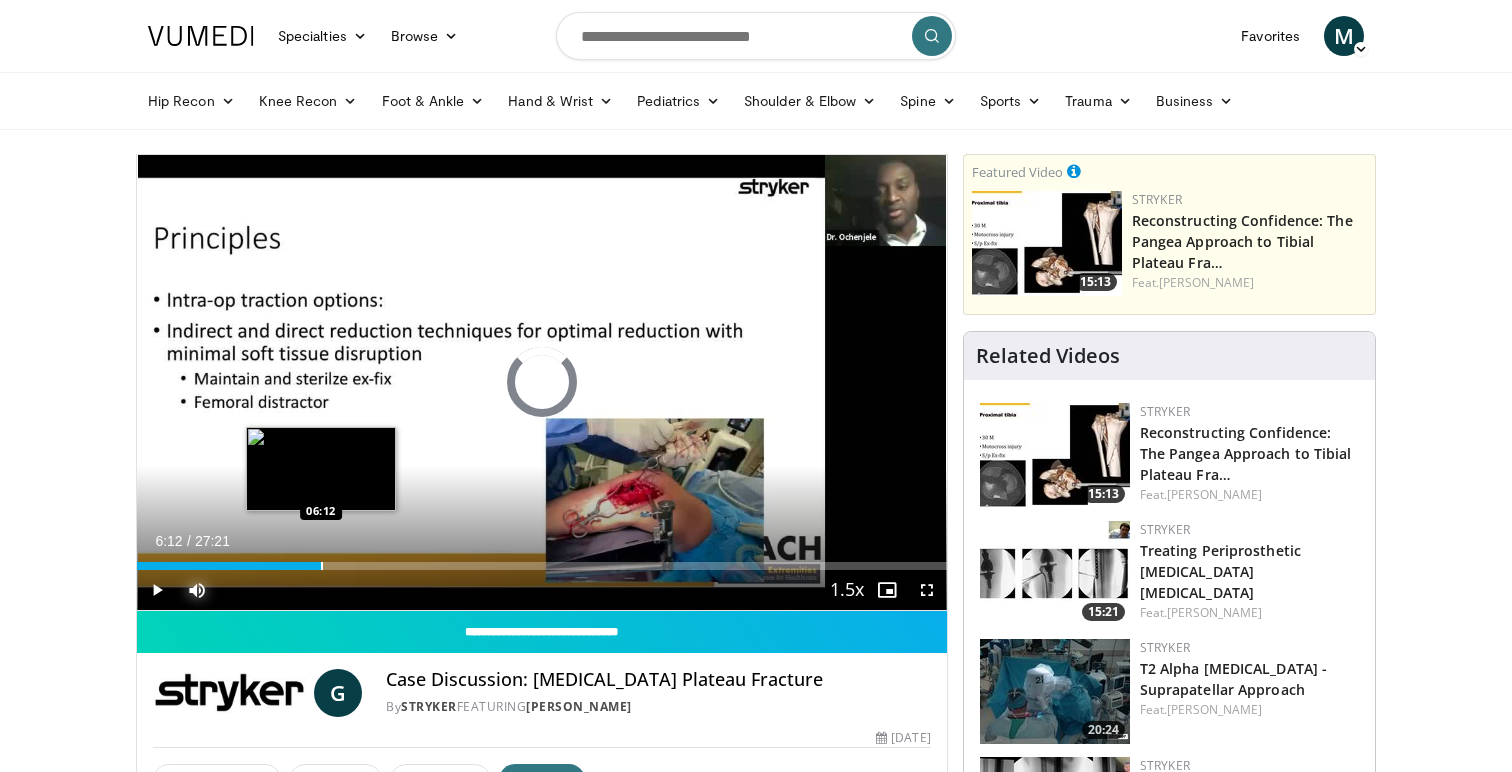 click at bounding box center [322, 566] 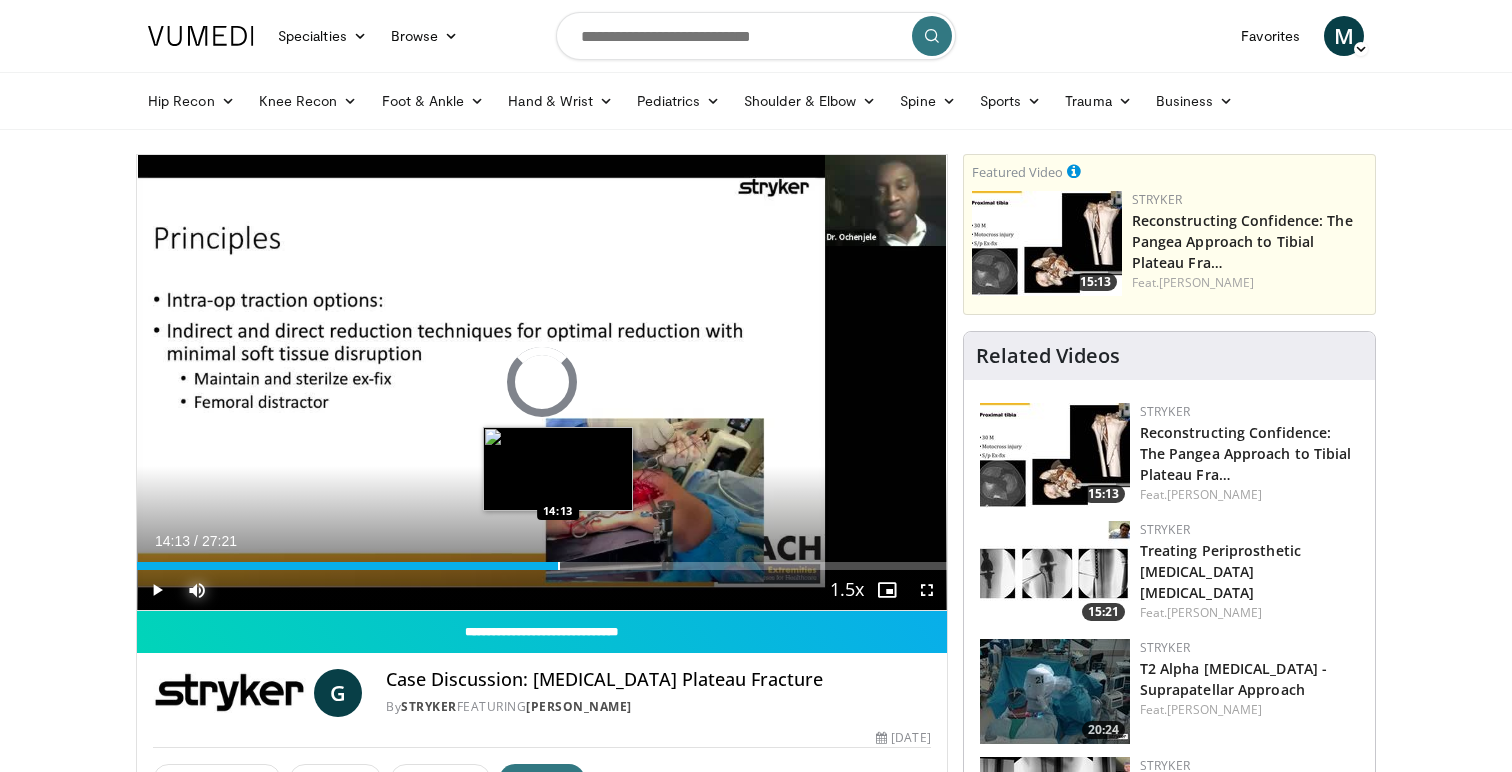 click on "Loaded :  26.81% 14:13 14:13" at bounding box center [542, 566] 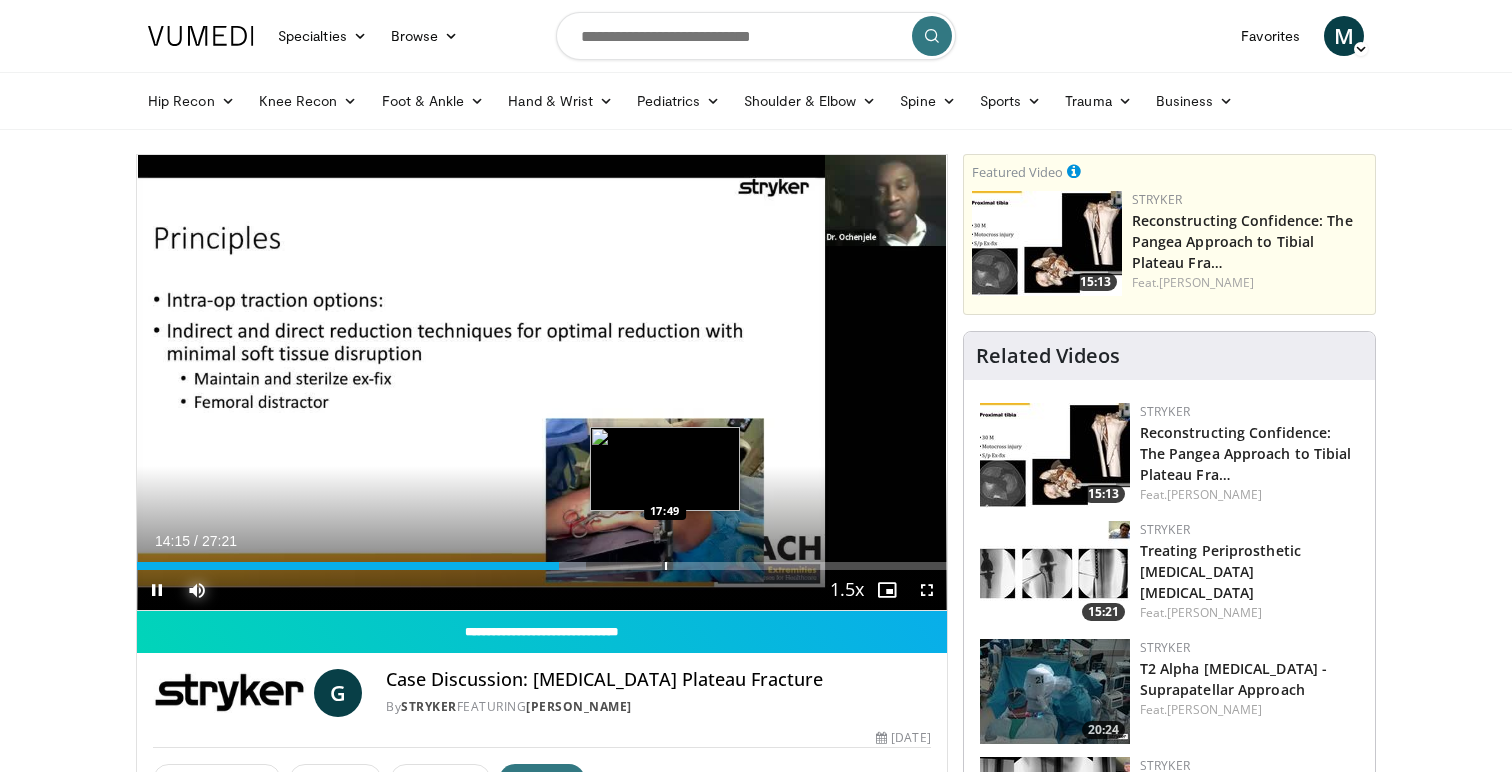 click on "Loaded :  55.45% 14:15 17:49" at bounding box center (542, 566) 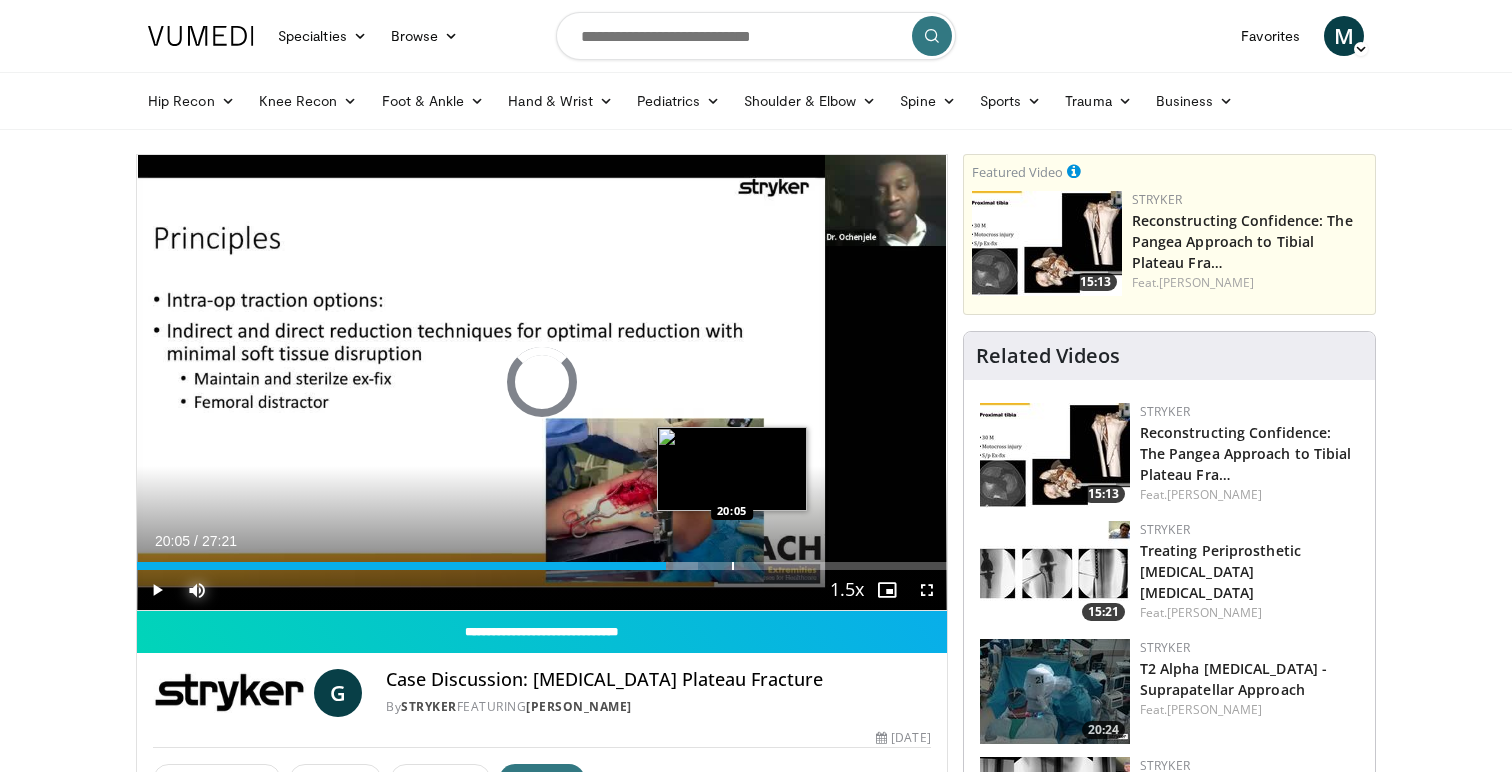 click on "Loaded :  69.35% 17:53 20:05" at bounding box center [542, 566] 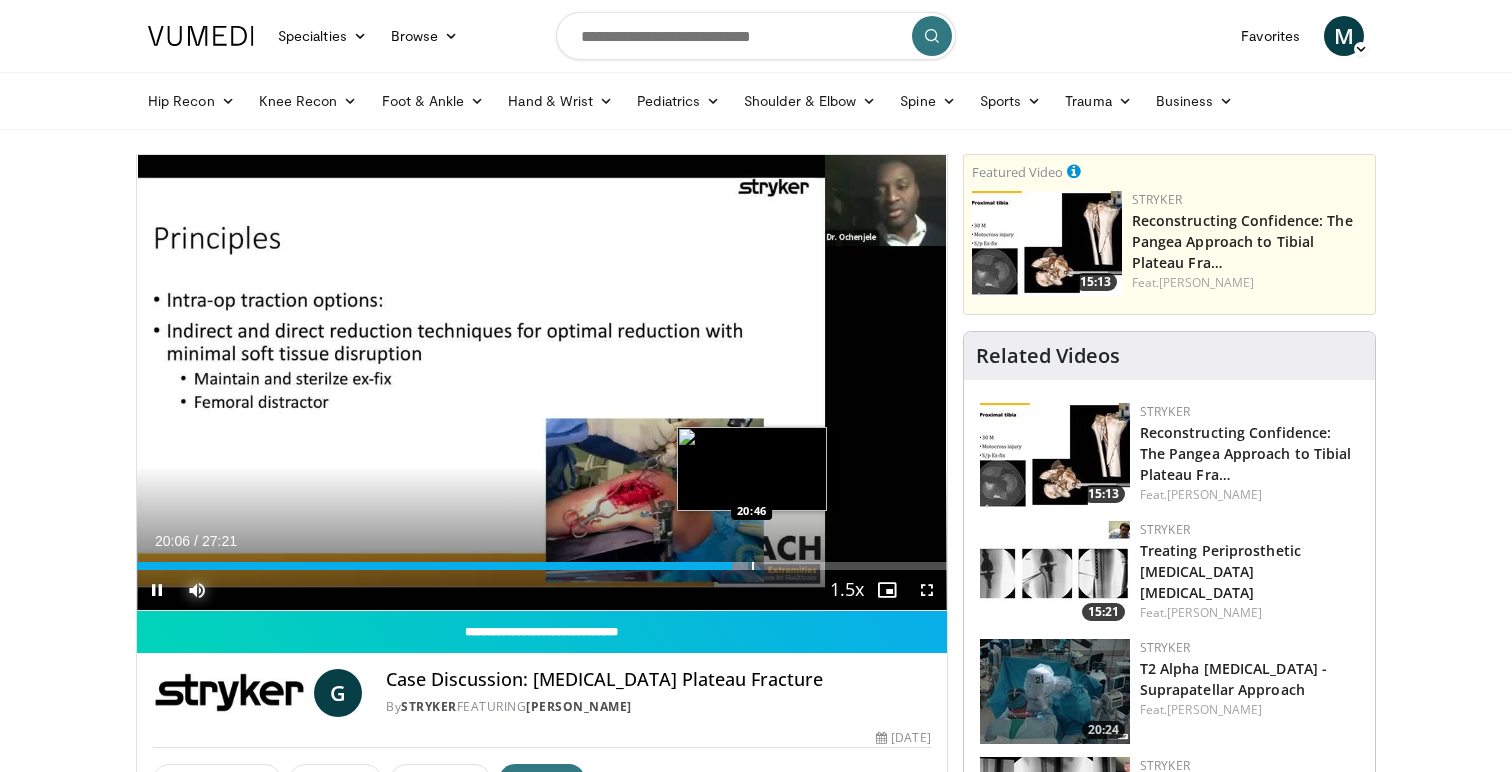 click at bounding box center (753, 566) 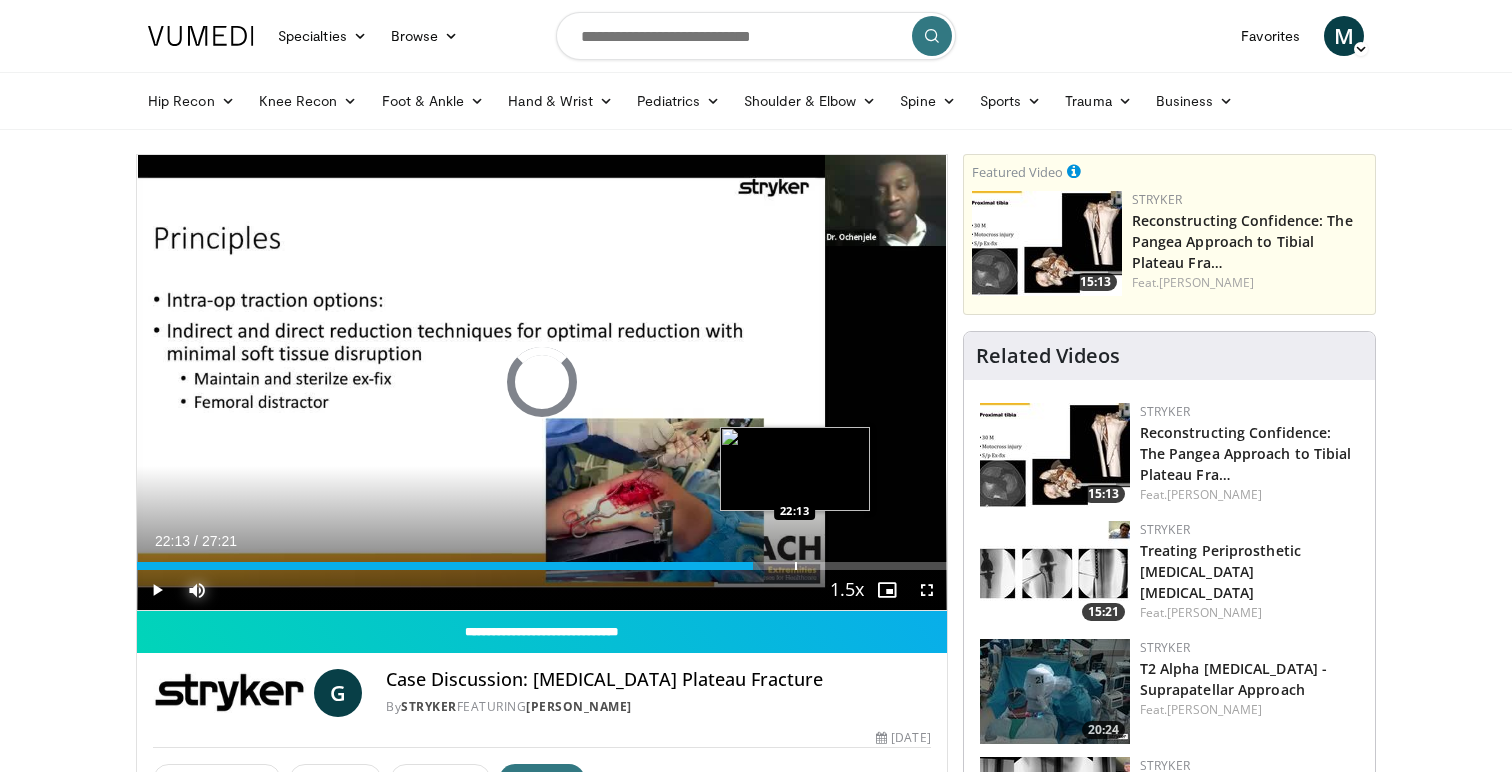 click on "Loaded :  0.00% 22:13 22:13" at bounding box center (542, 560) 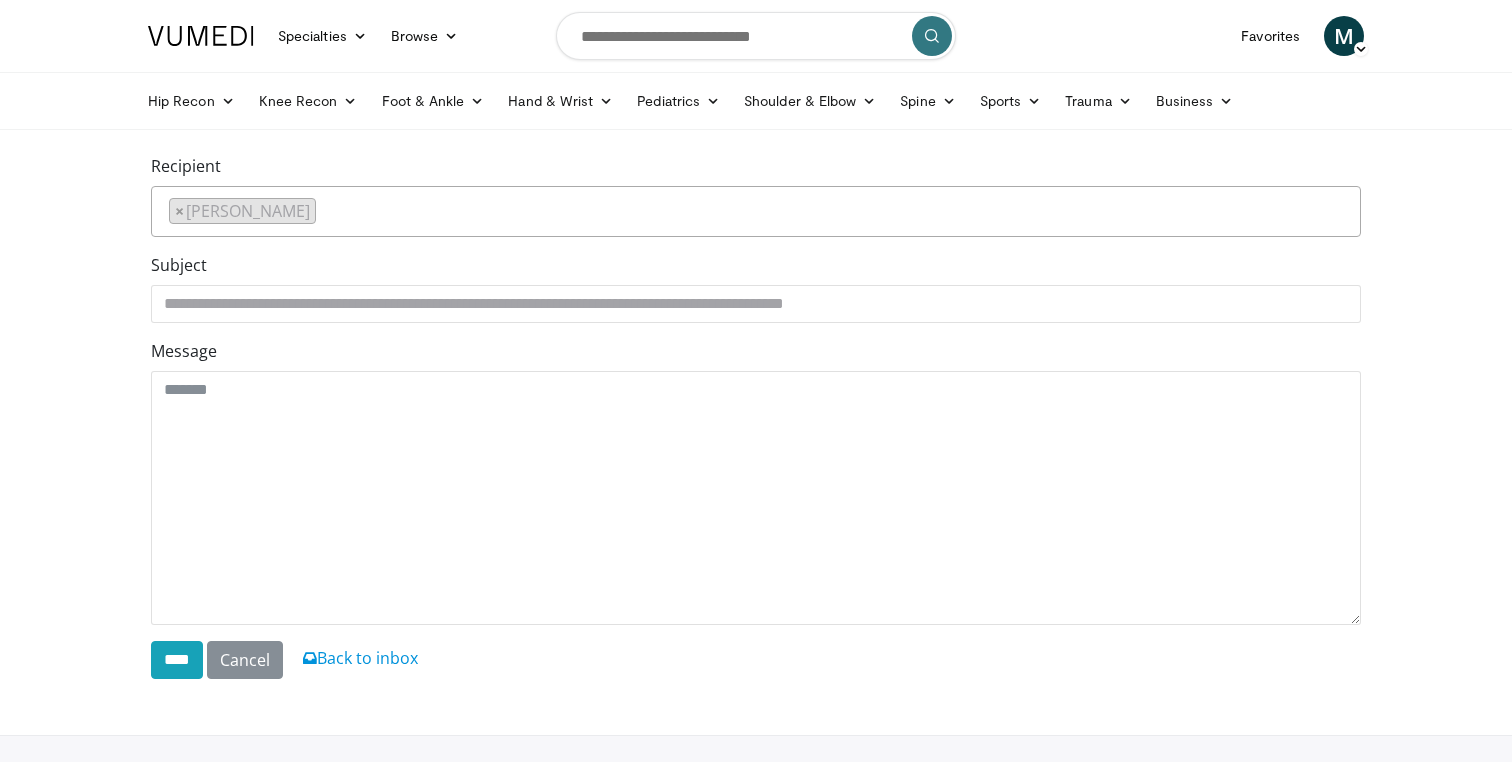 scroll, scrollTop: 0, scrollLeft: 0, axis: both 